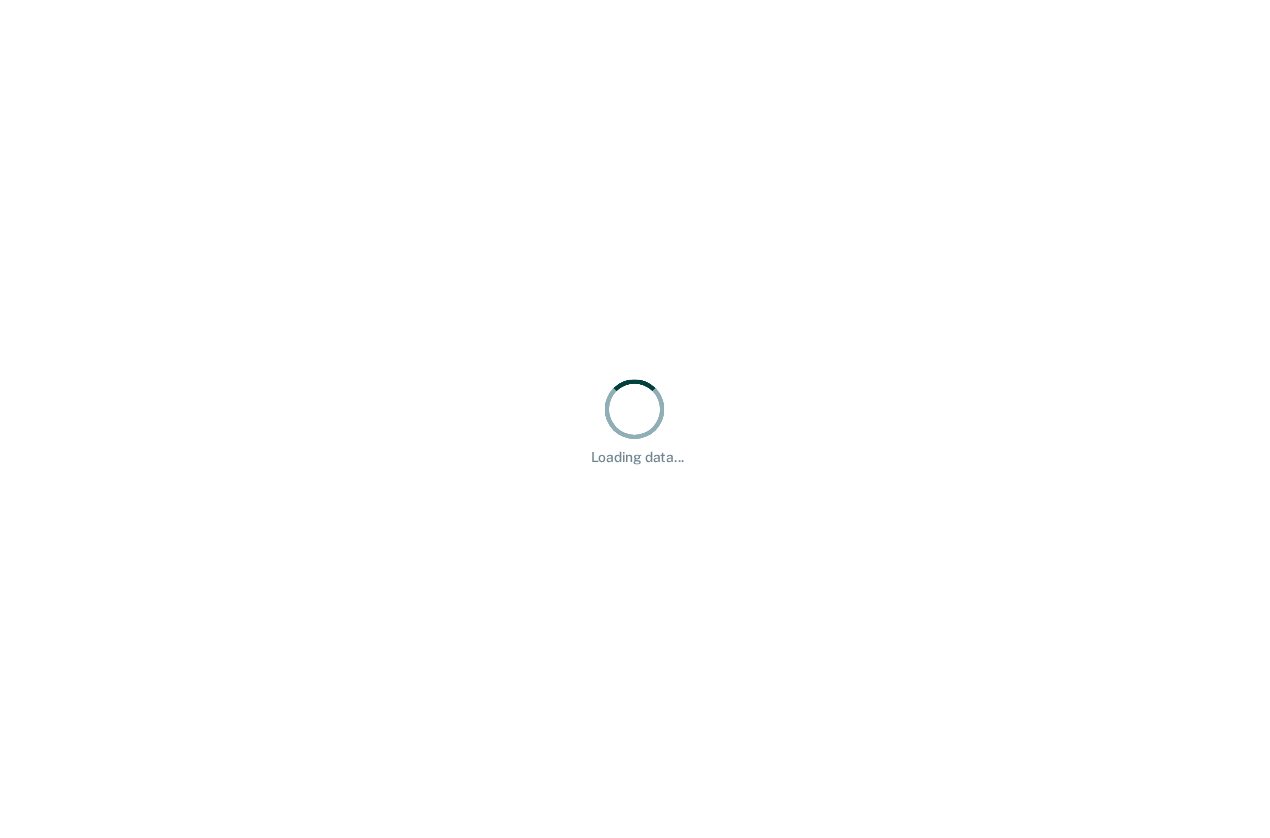 scroll, scrollTop: 0, scrollLeft: 0, axis: both 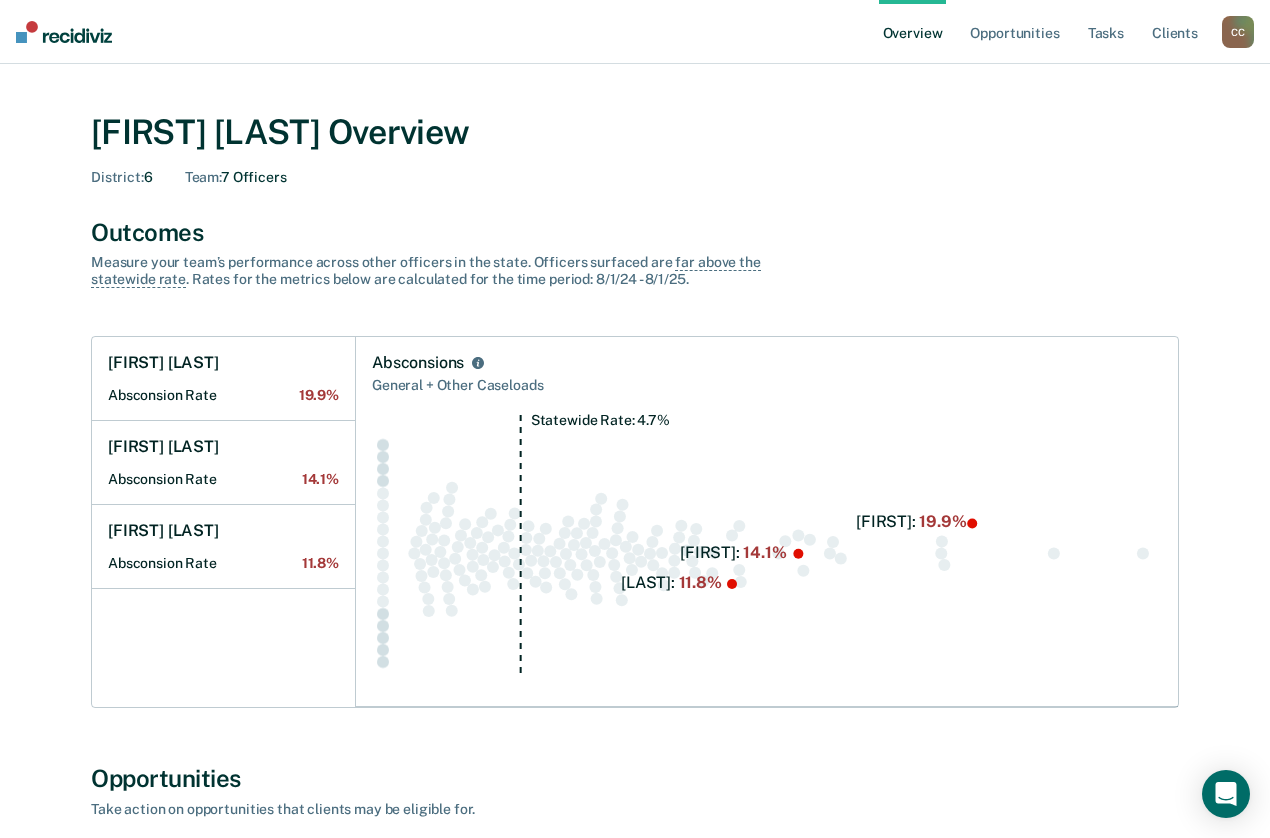 click on "Overview Opportunities Tasks Client s [LAST], [FIRST] C C Profile How it works Go to Operations Log Out" at bounding box center [635, 32] 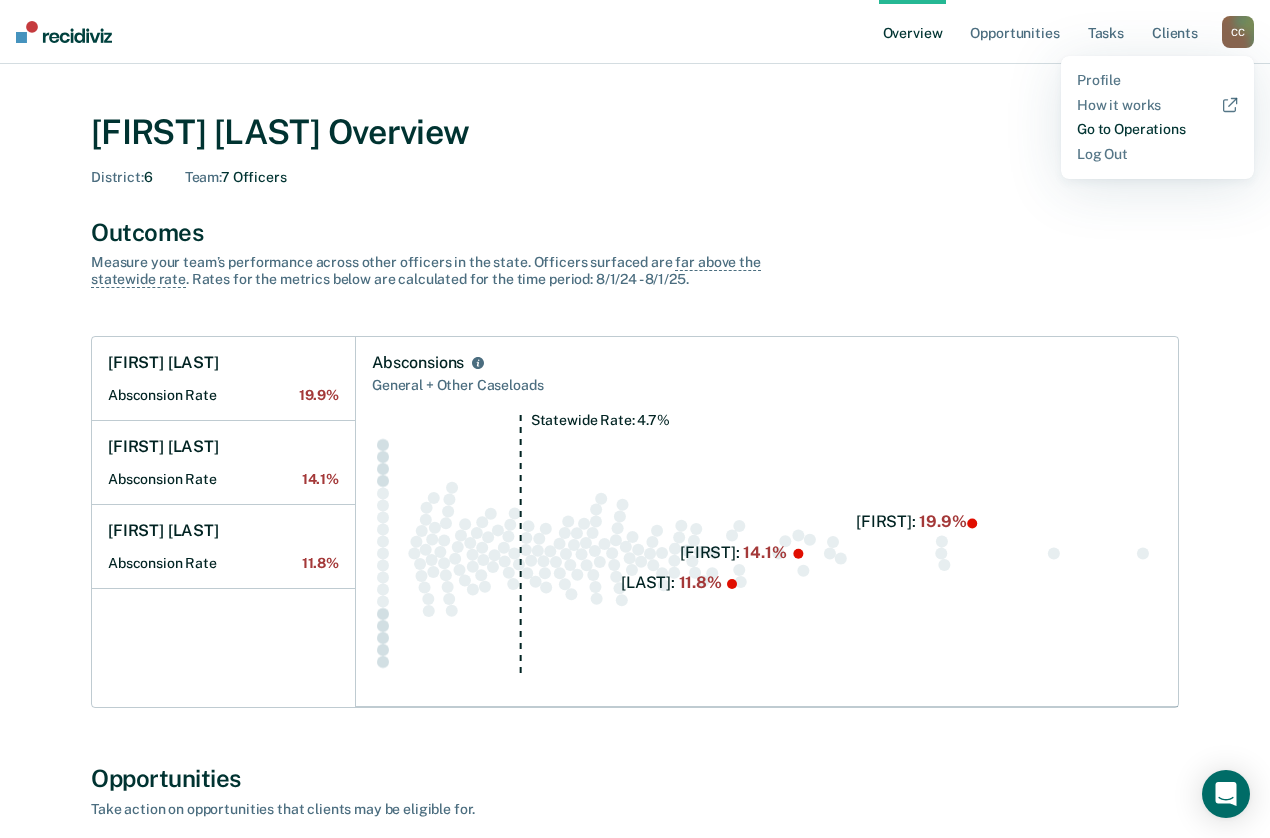 click on "Go to Operations" at bounding box center (1157, 129) 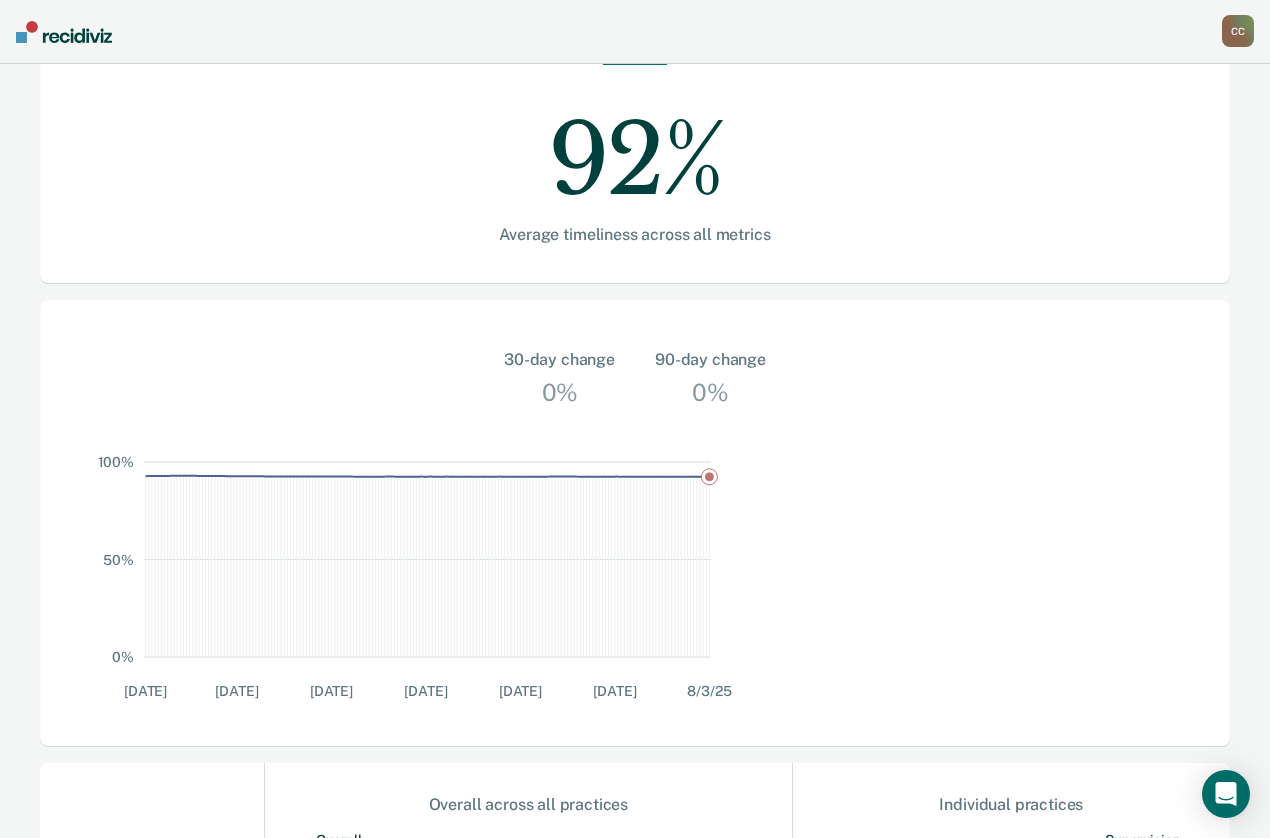 scroll, scrollTop: 400, scrollLeft: 0, axis: vertical 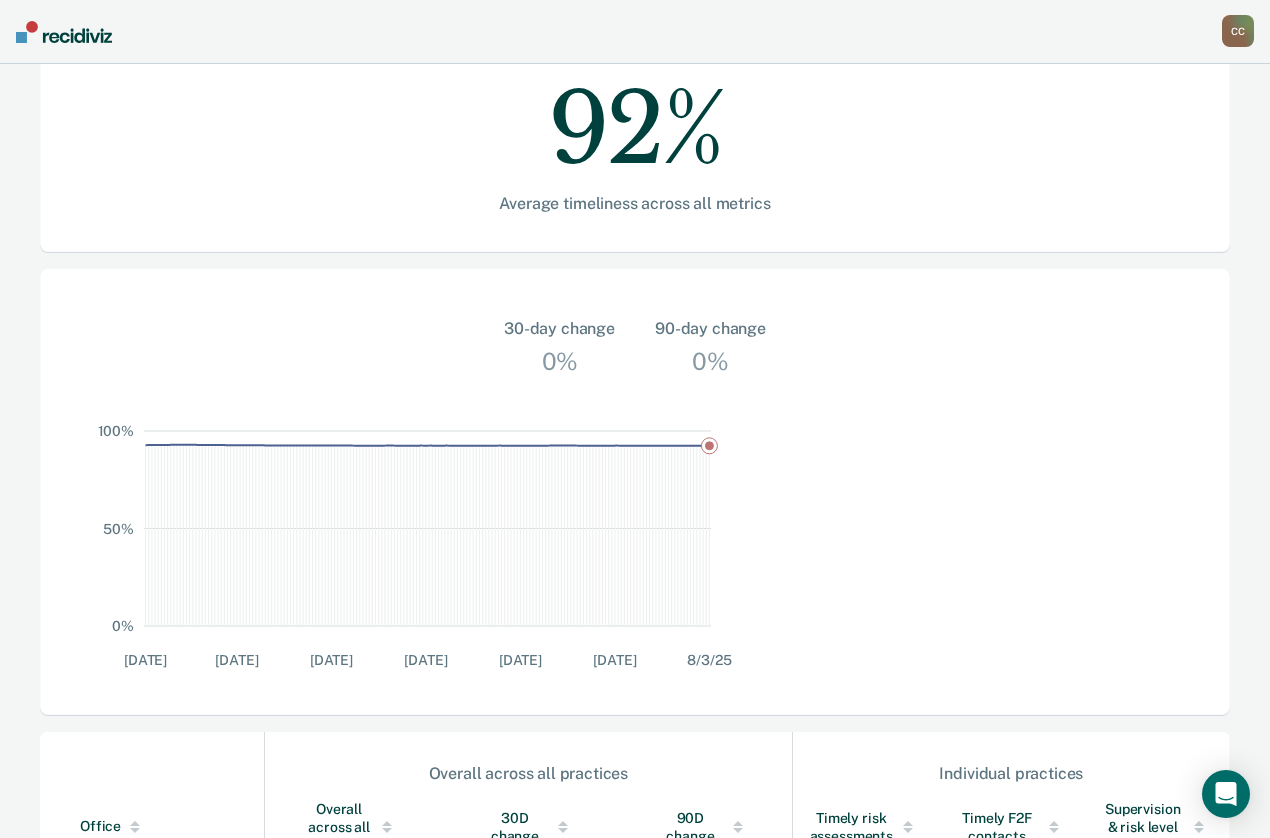 click on "District Office 6, [CITY]" at bounding box center (156, 1049) 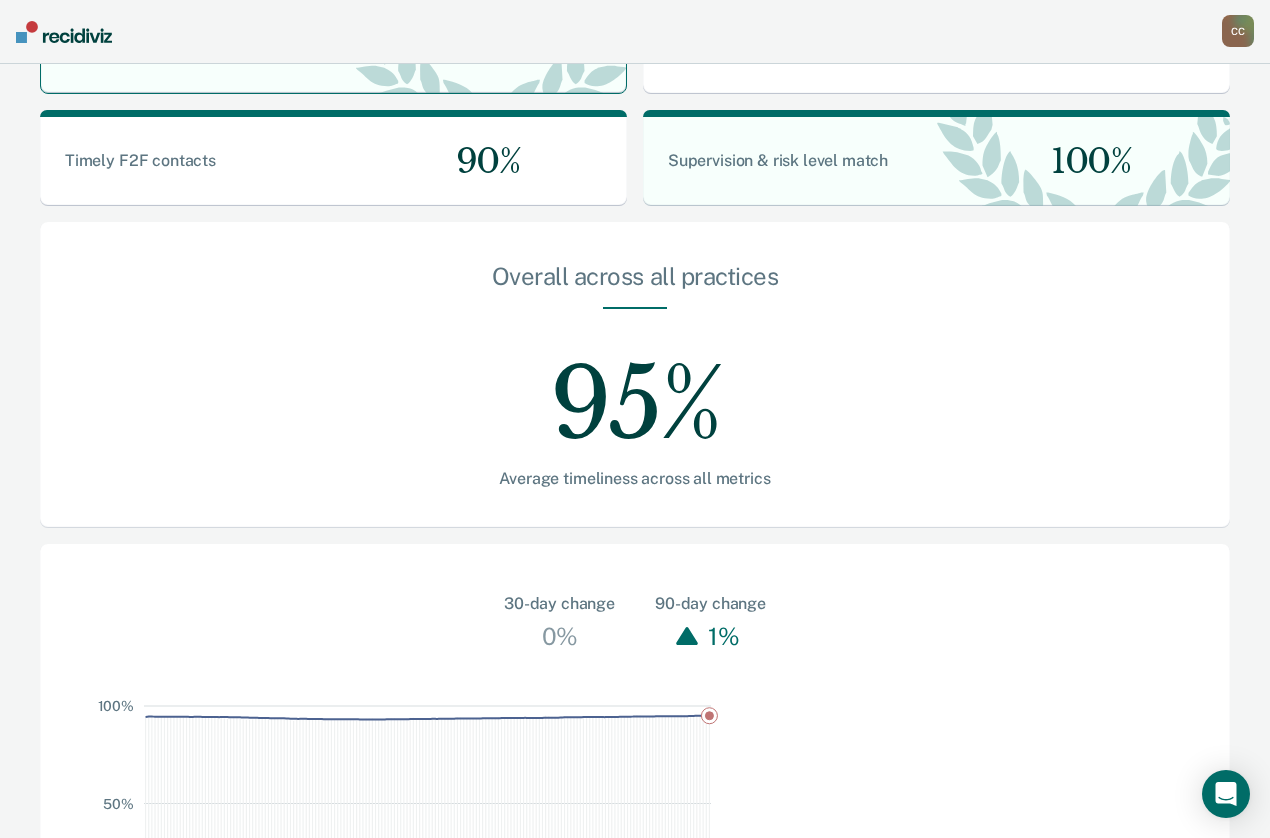 scroll, scrollTop: 700, scrollLeft: 0, axis: vertical 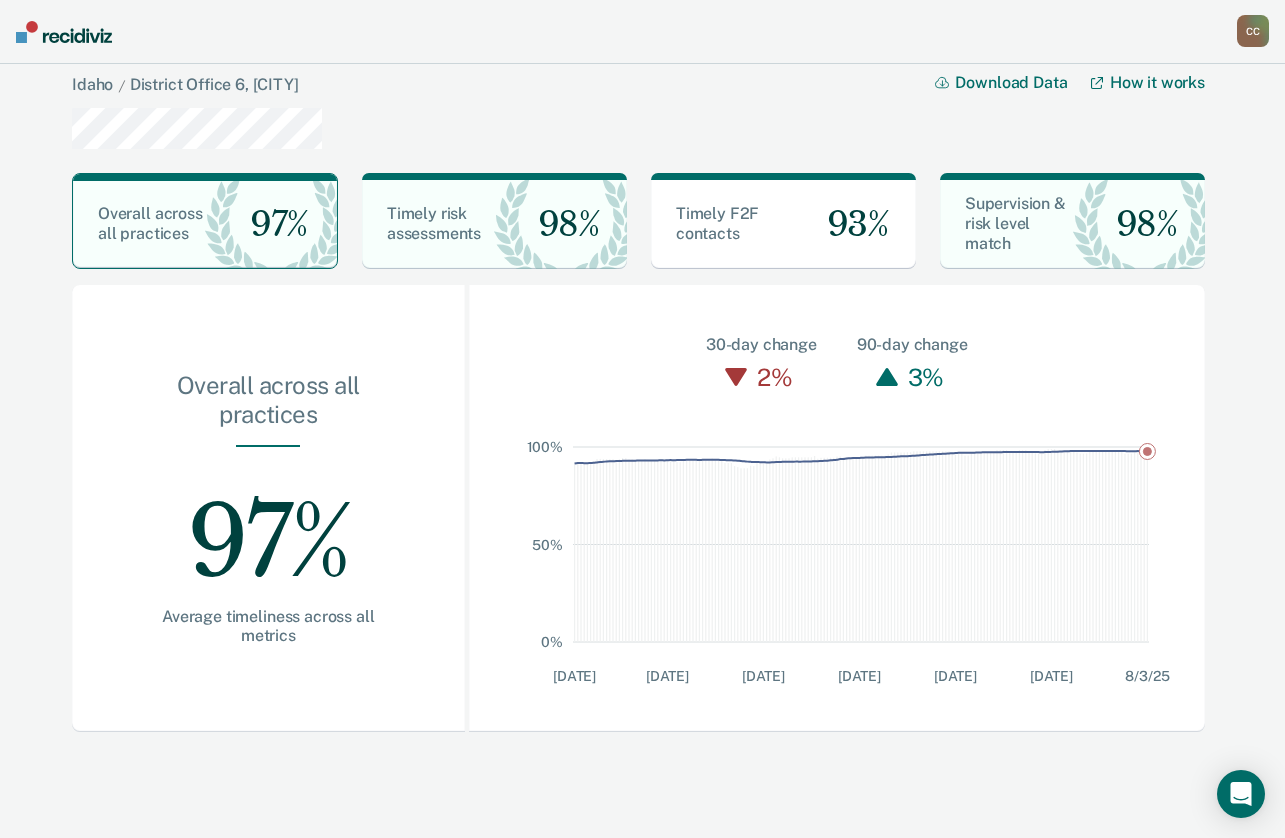 click on "C C" at bounding box center [1253, 31] 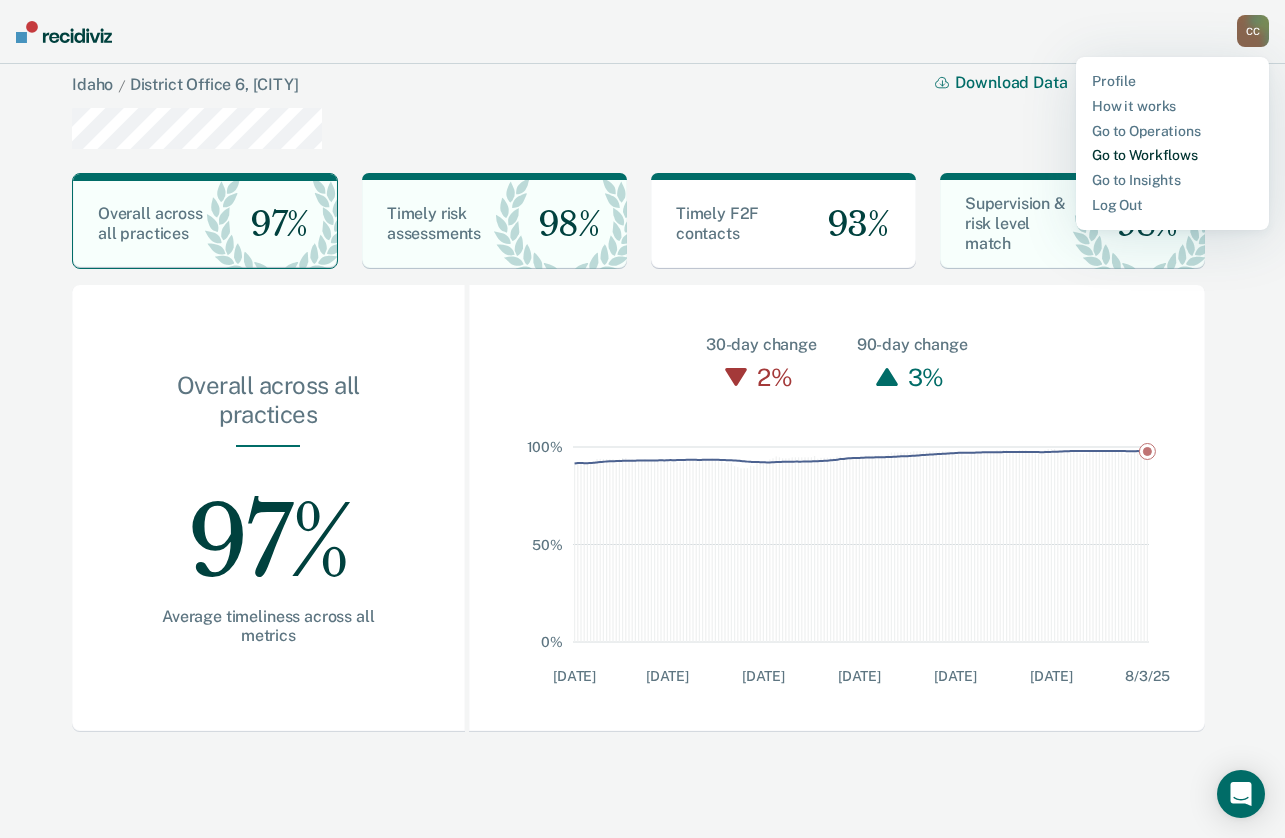 click on "Go to Workflows" at bounding box center [1172, 155] 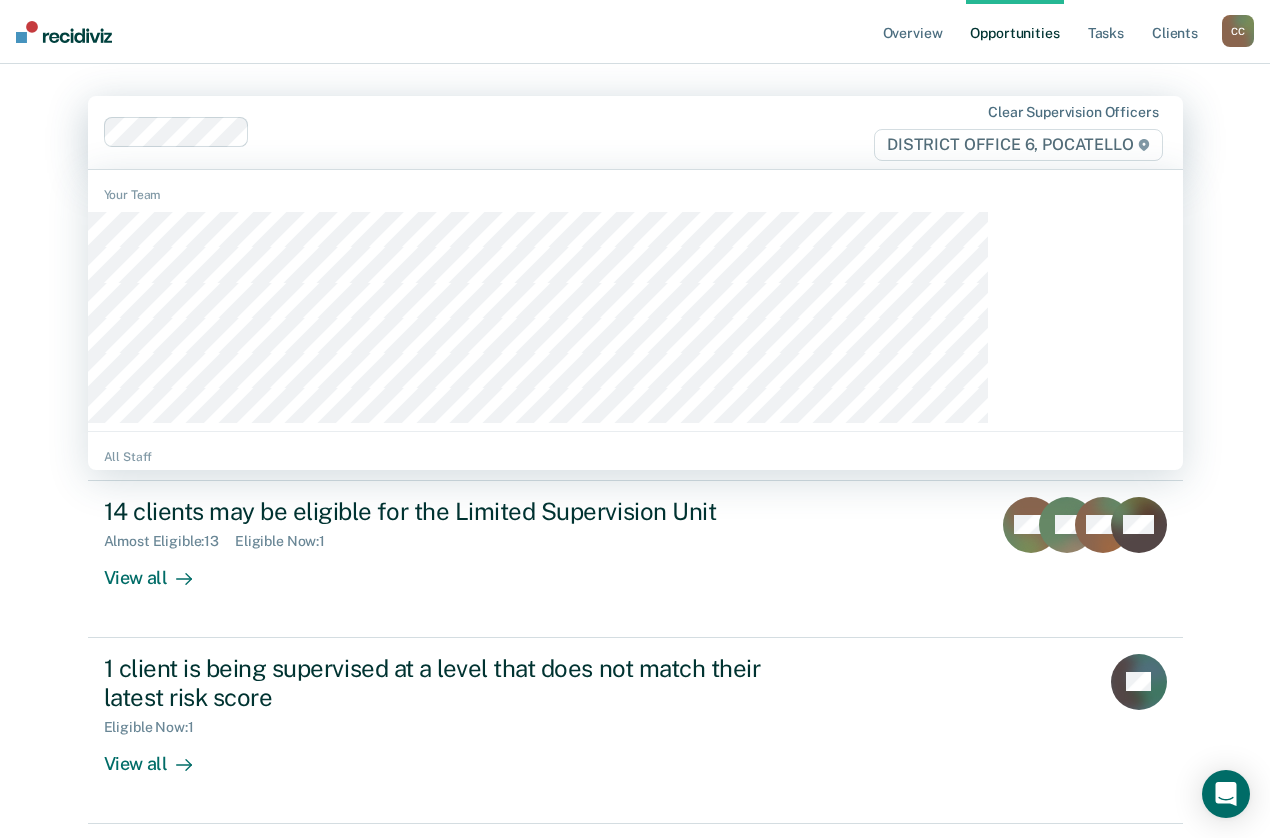 click on "supervision officers DISTRICT OFFICE 6, [CITY]   Your Team All Staff Hi, [FIRST]. We’ve found some outstanding items across 1 caseload 23 clients may be eligible for earned discharge Eligible Now :  23 Marked Ineligible :  1 View all   SL TF LH + 20 14 clients may be eligible for the Limited Supervision Unit Almost Eligible :  13 Eligible Now :  1 View all   WH TF NW + 11 1 client is being supervised at a level that does not match their latest risk score Eligible Now :  1 View all   LH 26 clients have tasks with overdue or upcoming due dates Overdue Tasks :  5 Upcoming Tasks :  27 View all   DG JH AD + 29" at bounding box center [635, 530] 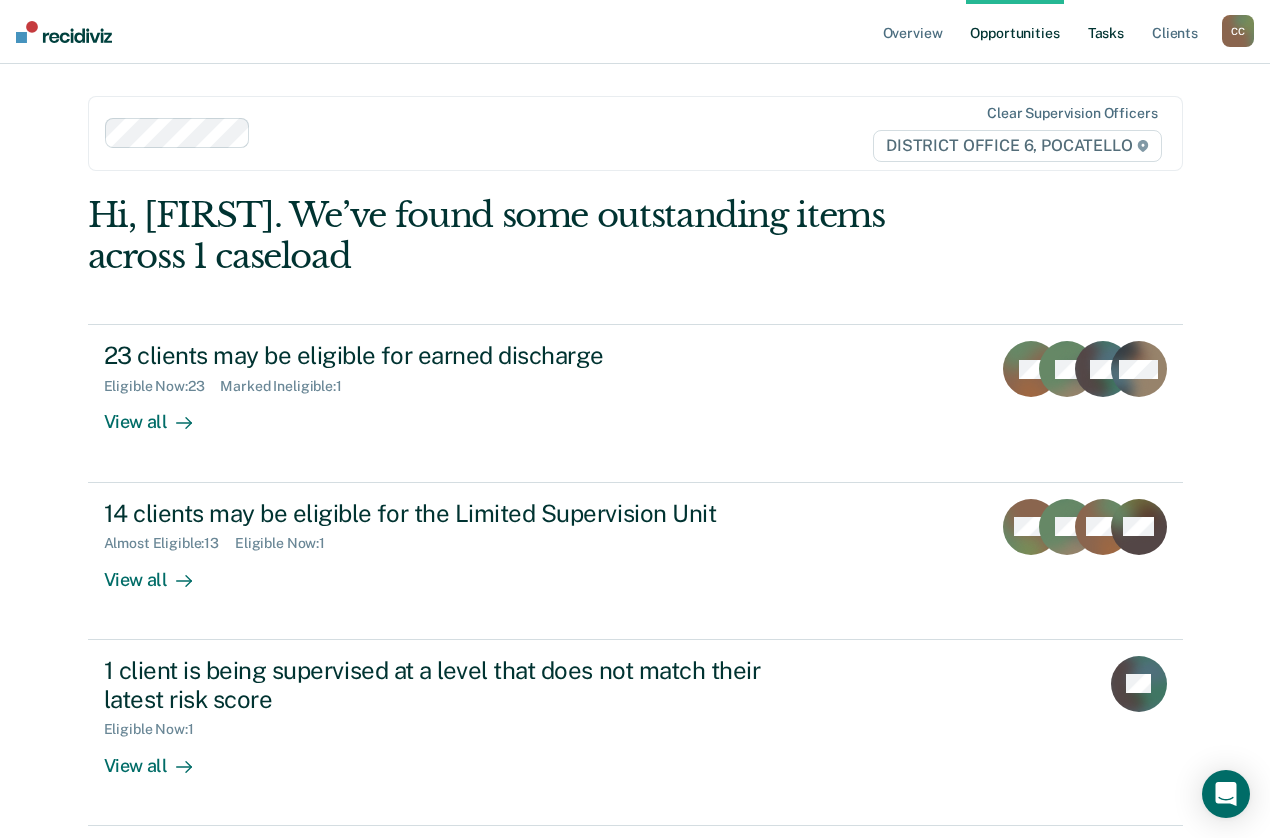 click on "Tasks" at bounding box center [1106, 32] 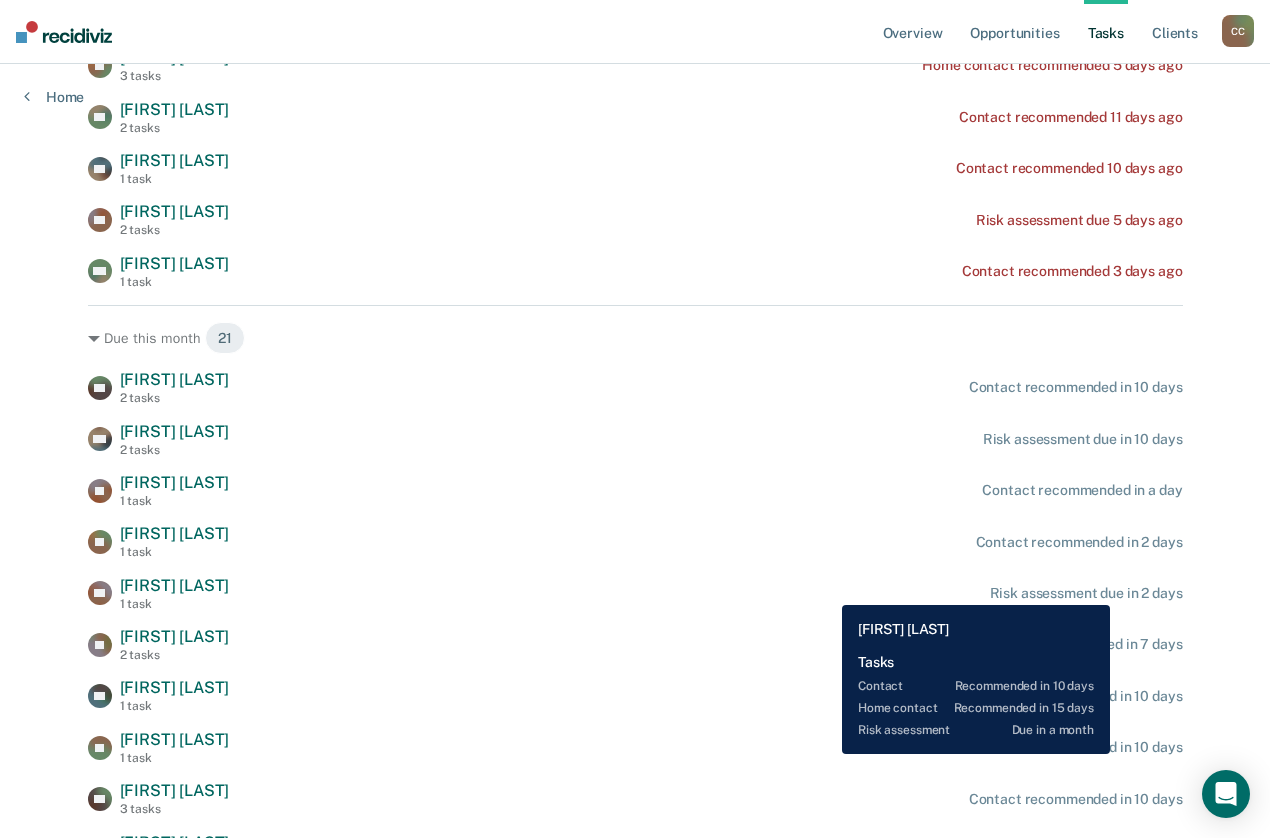 scroll, scrollTop: 0, scrollLeft: 0, axis: both 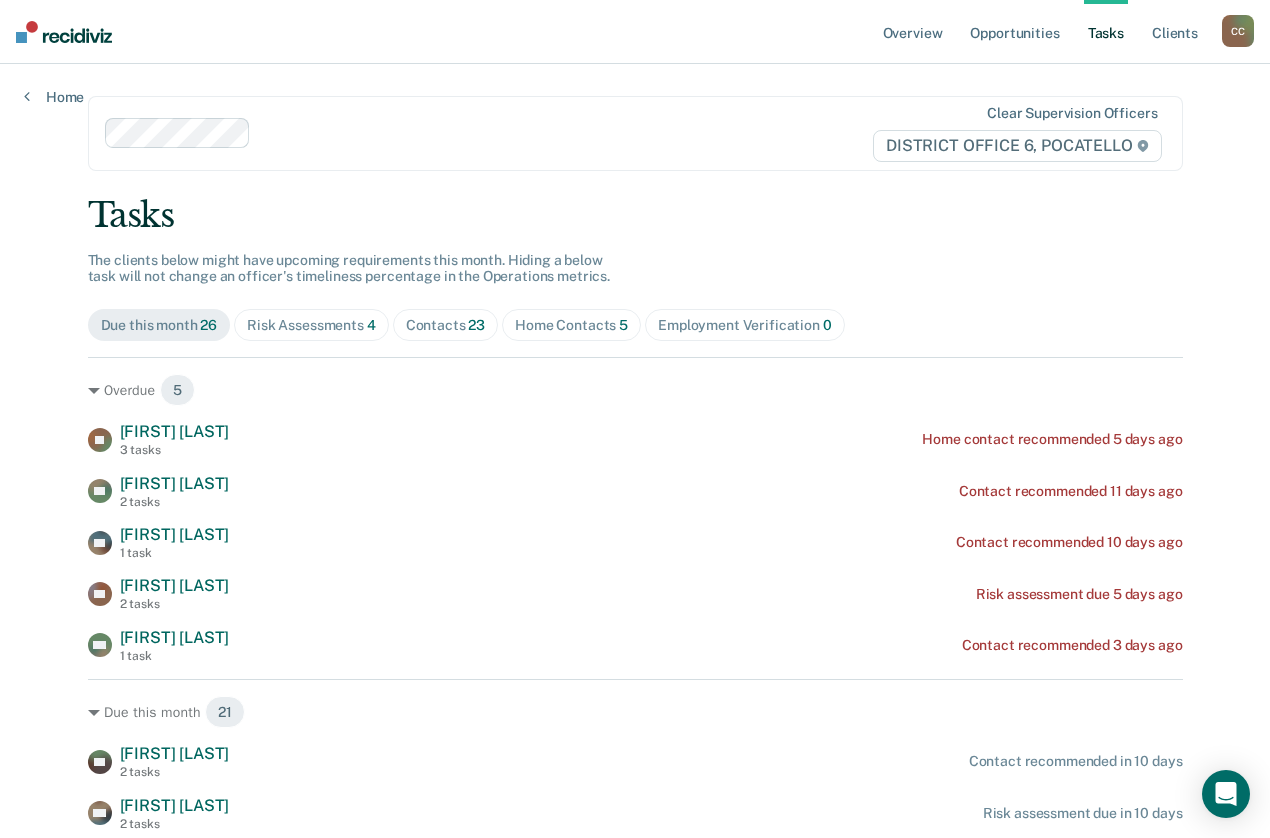 click on "Home" at bounding box center (54, 85) 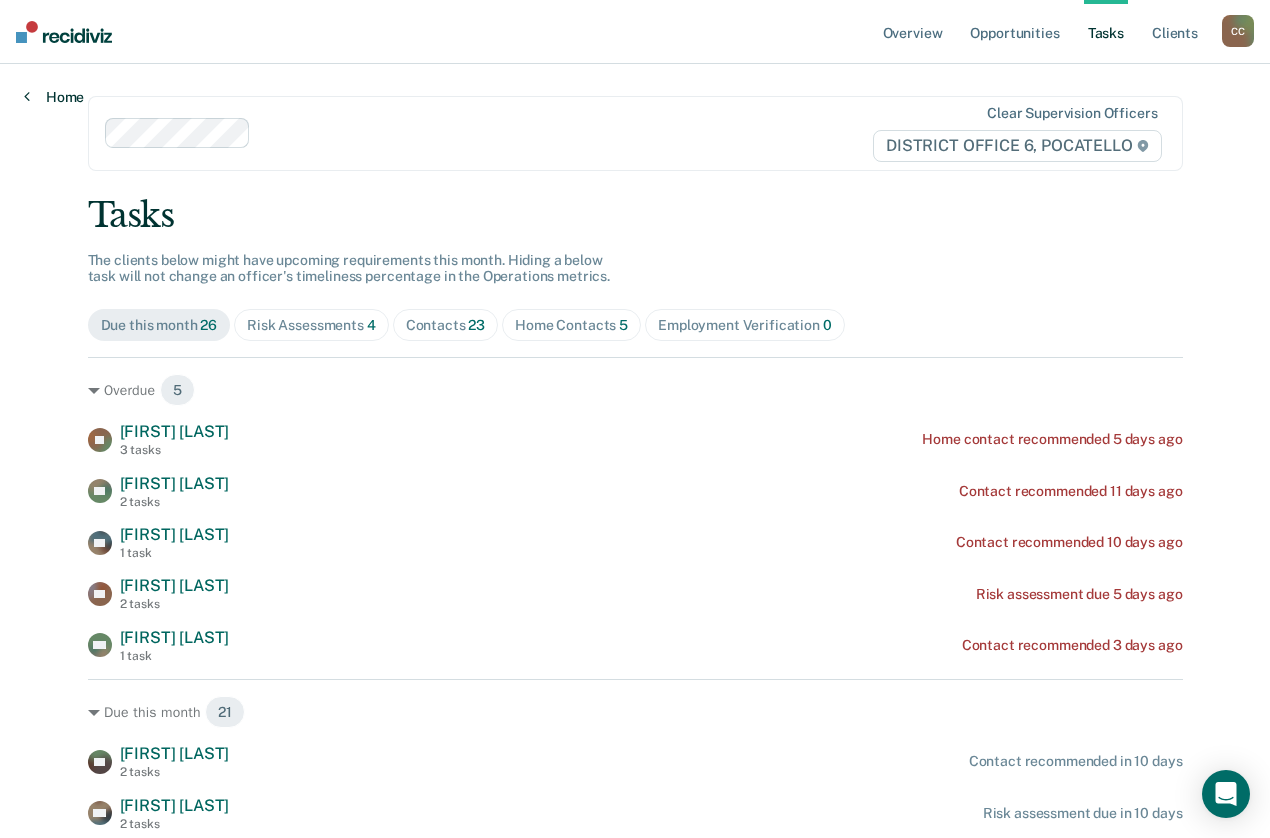 click at bounding box center (27, 96) 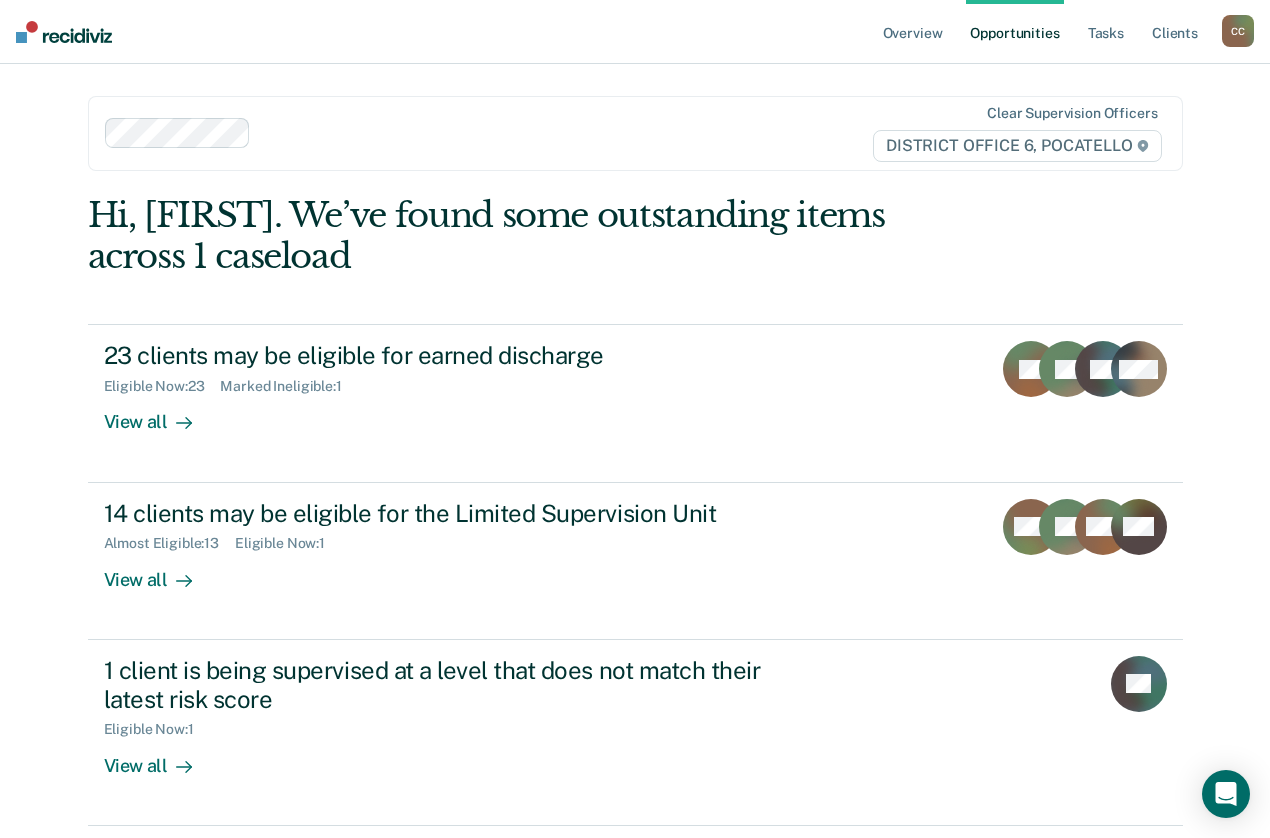 click on "supervision officers DISTRICT OFFICE 6, [CITY]   Hi, [FIRST]. We’ve found some outstanding items across 1 caseload 23 clients may be eligible for earned discharge Eligible Now :  23 Marked Ineligible :  1 View all   SL TF LH + 20 14 clients may be eligible for the Limited Supervision Unit Almost Eligible :  13 Eligible Now :  1 View all   WH TF NW + 11 1 client is being supervised at a level that does not match their latest risk score Eligible Now :  1 View all   LH 26 clients have tasks with overdue or upcoming due dates Overdue Tasks :  5 Upcoming Tasks :  27 View all   DG JH AD + 29" at bounding box center (635, 531) 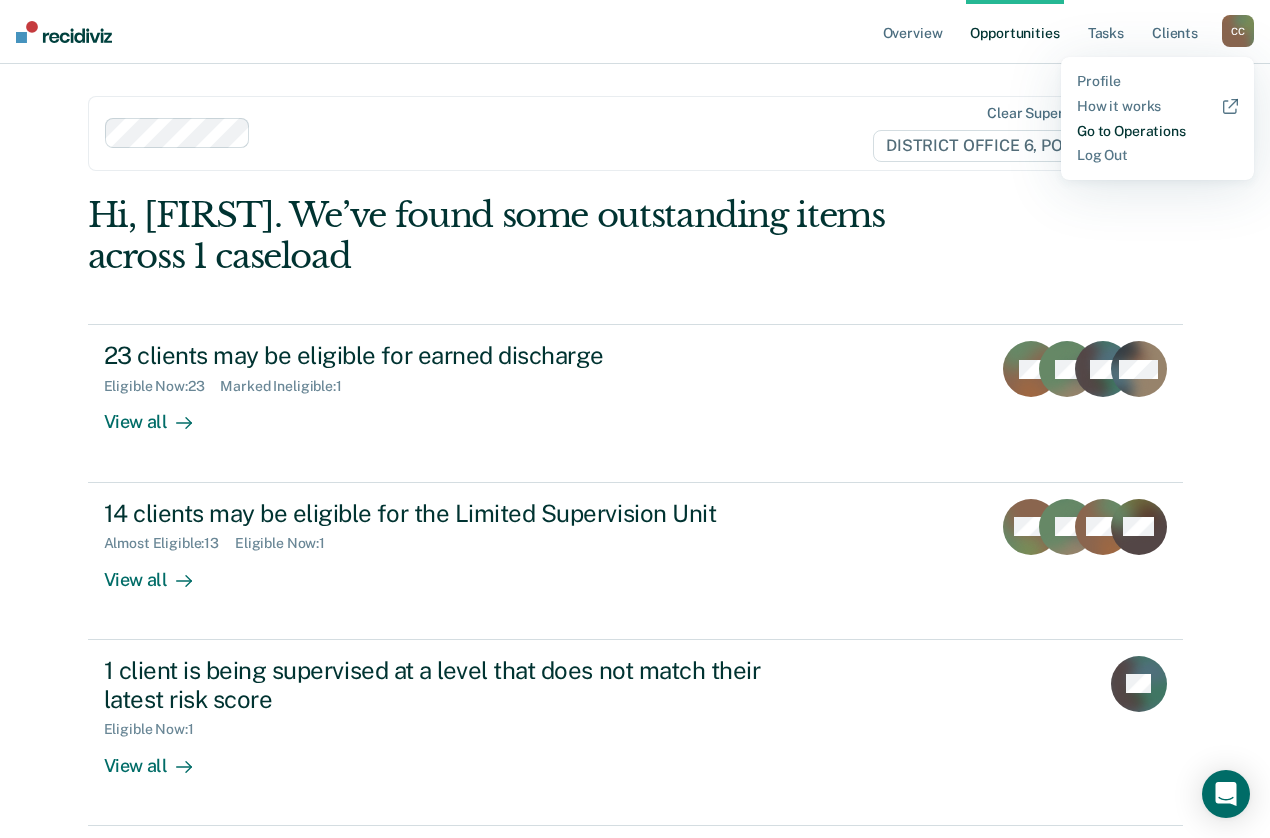 click on "Go to Operations" at bounding box center (1157, 131) 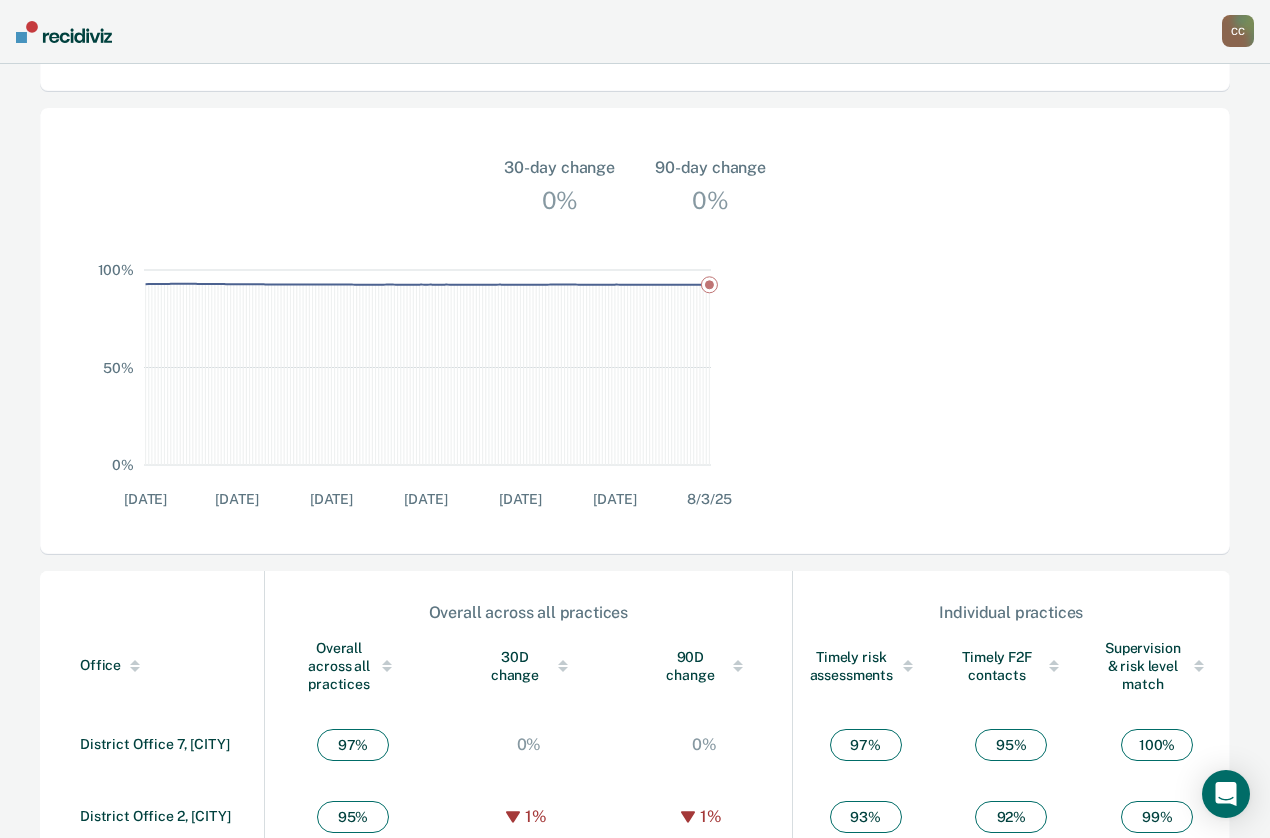scroll, scrollTop: 580, scrollLeft: 0, axis: vertical 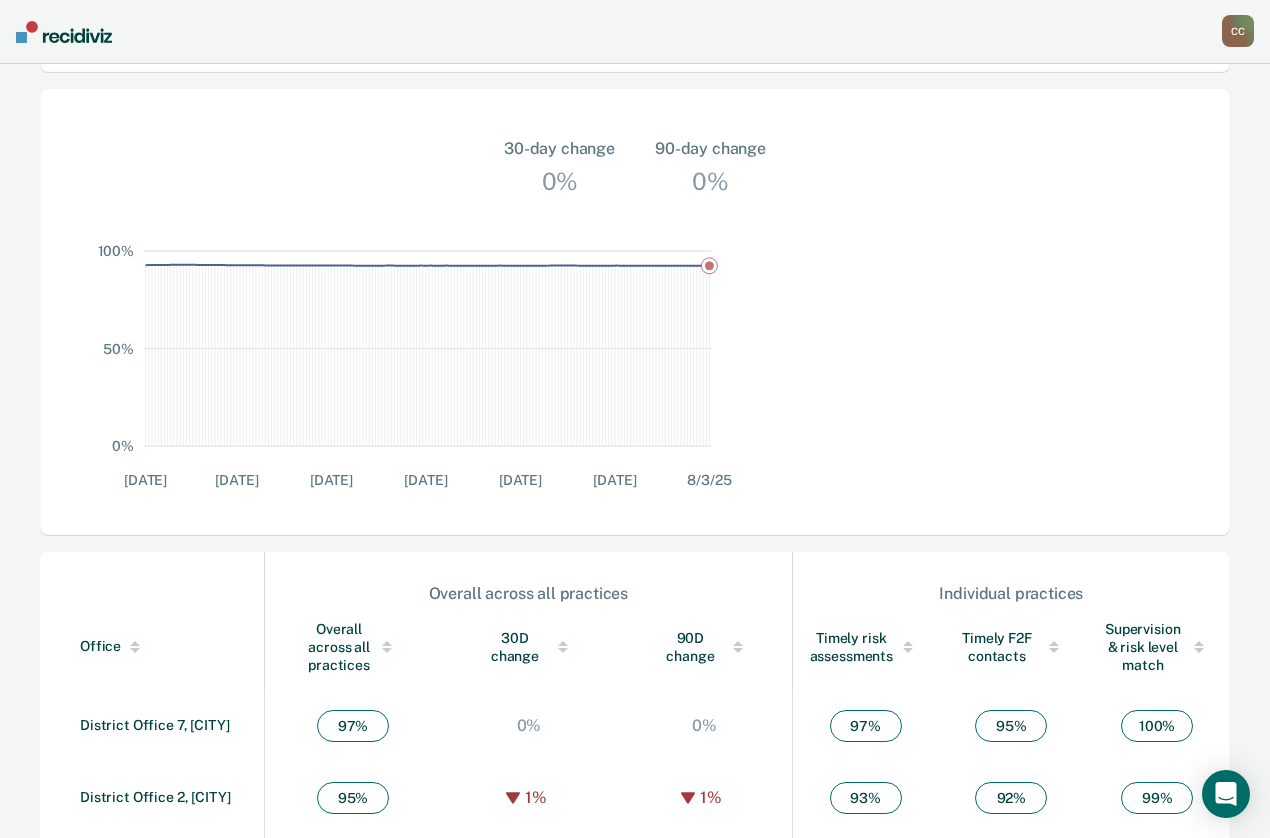 click on "District Office 6, [CITY]" at bounding box center (156, 869) 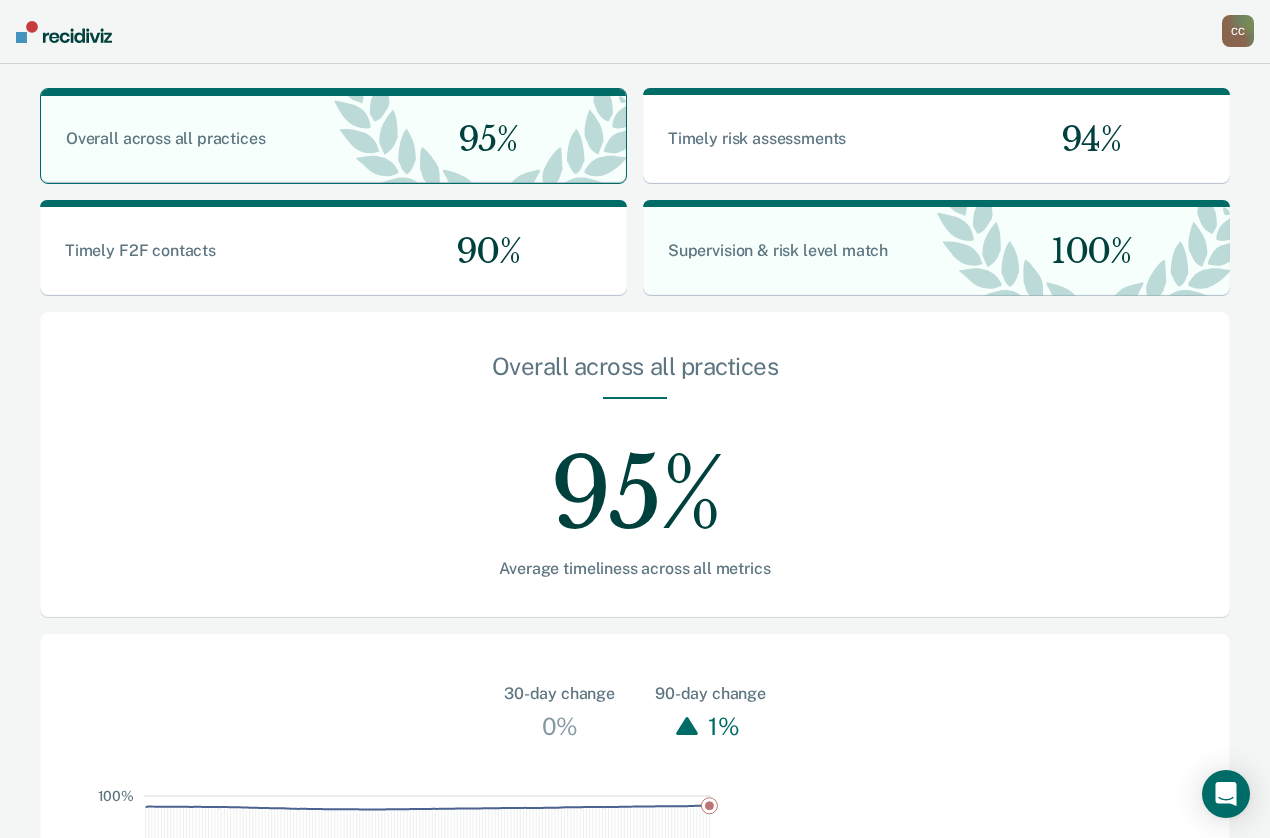 scroll, scrollTop: 0, scrollLeft: 0, axis: both 